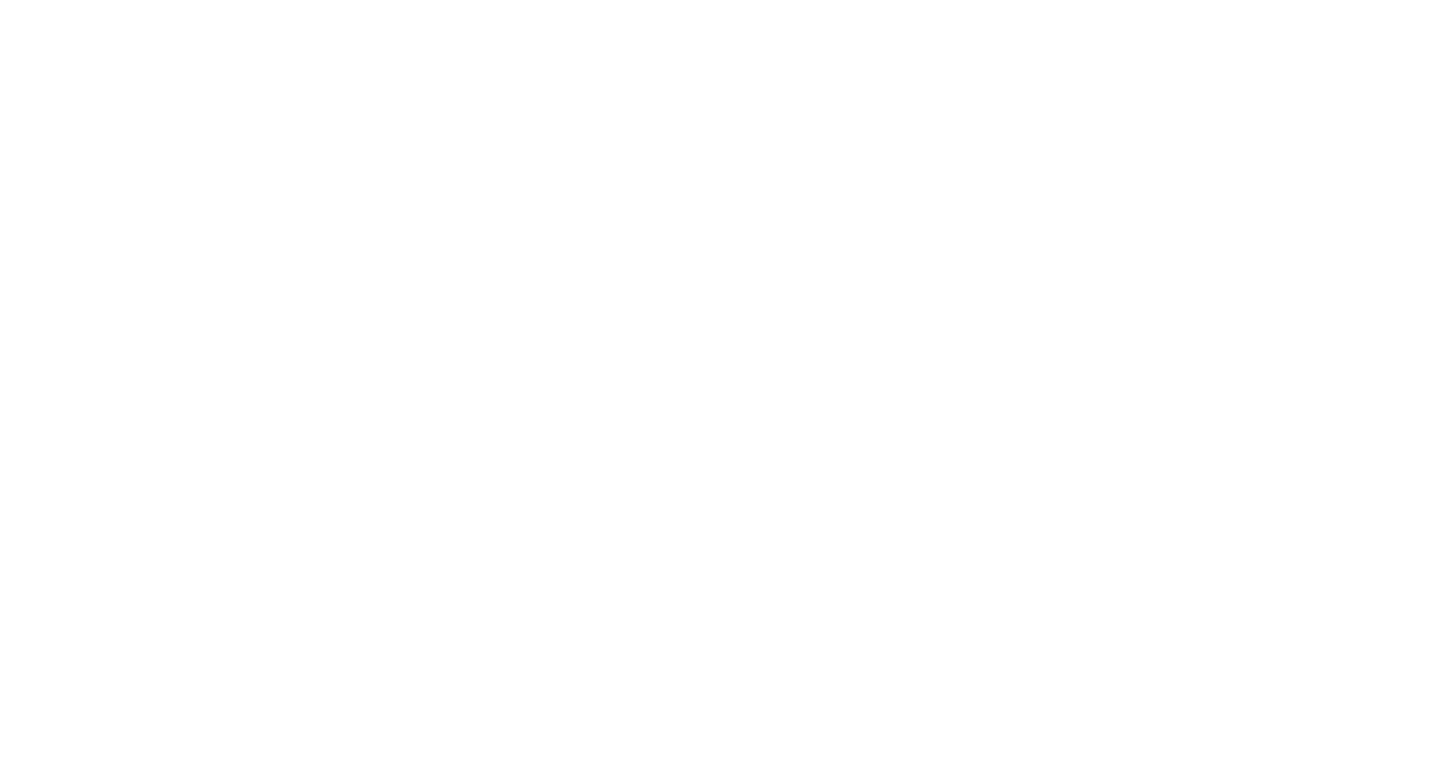 scroll, scrollTop: 0, scrollLeft: 0, axis: both 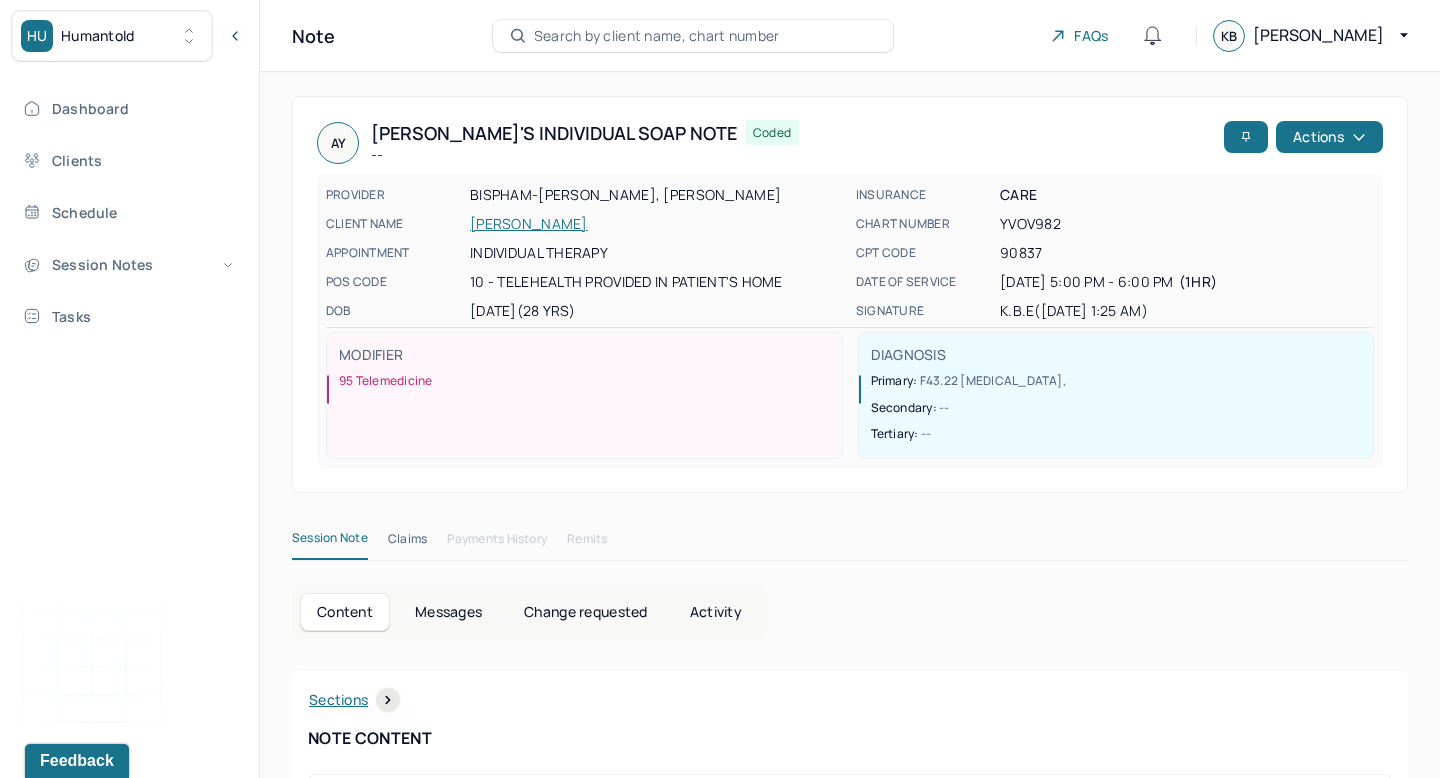 click on "HU Humantold" at bounding box center (112, 36) 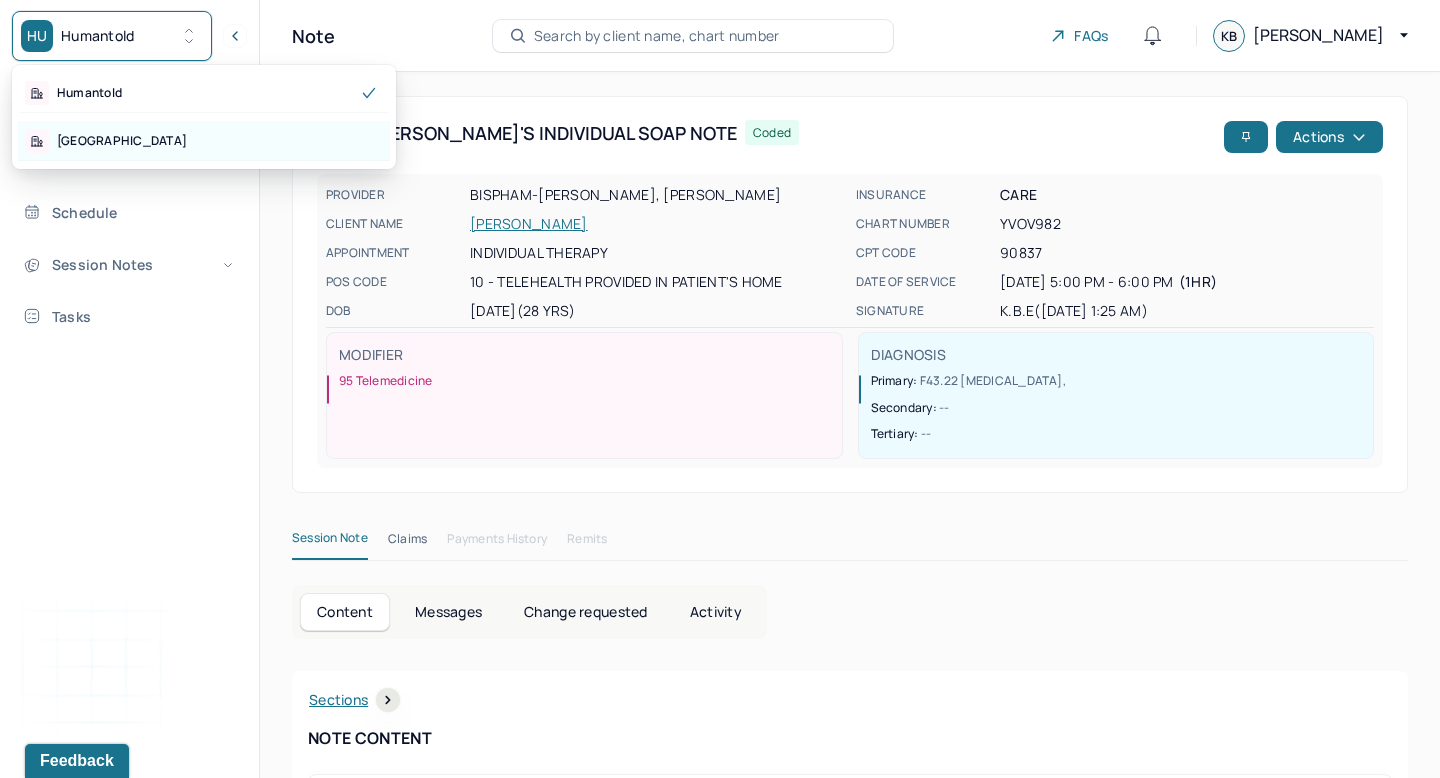 click on "[GEOGRAPHIC_DATA]" at bounding box center (204, 141) 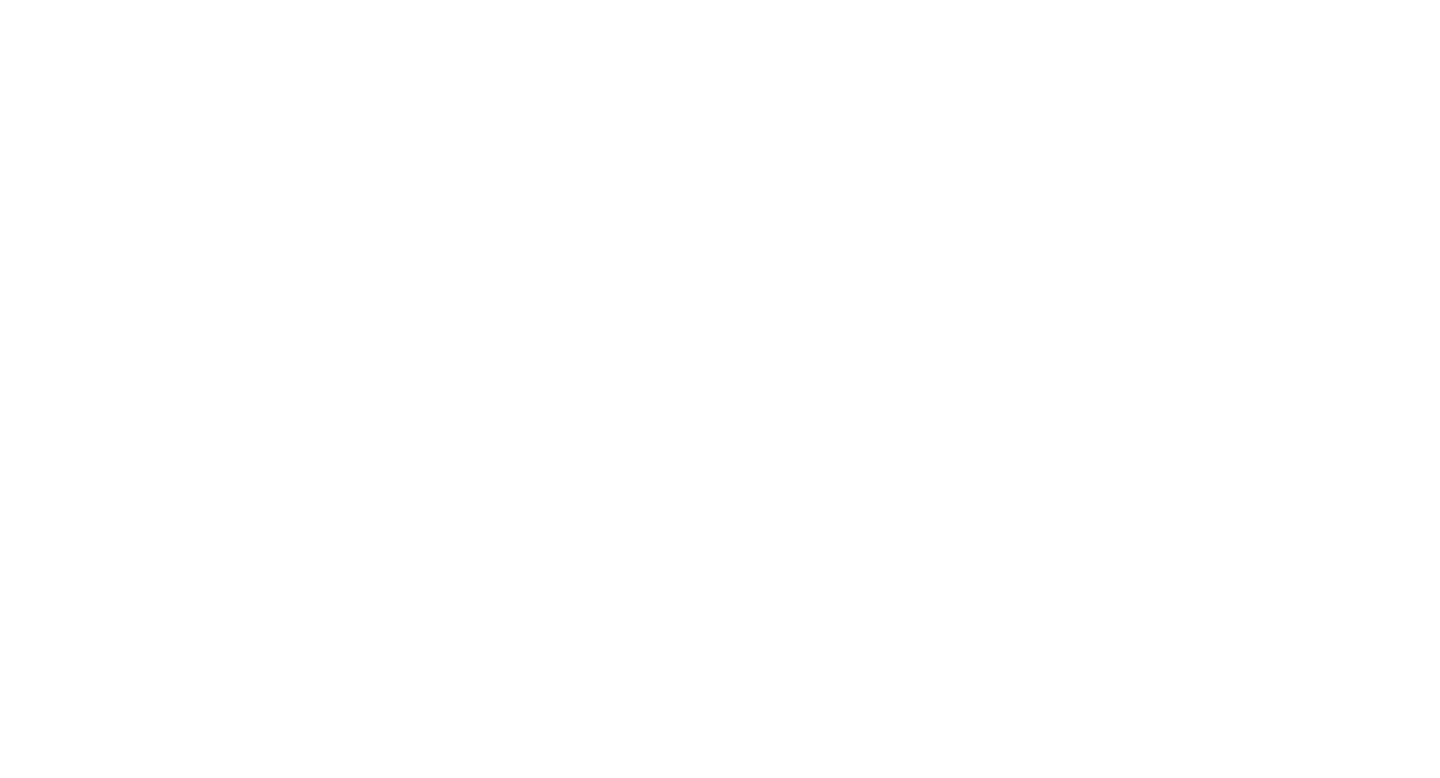 scroll, scrollTop: 0, scrollLeft: 0, axis: both 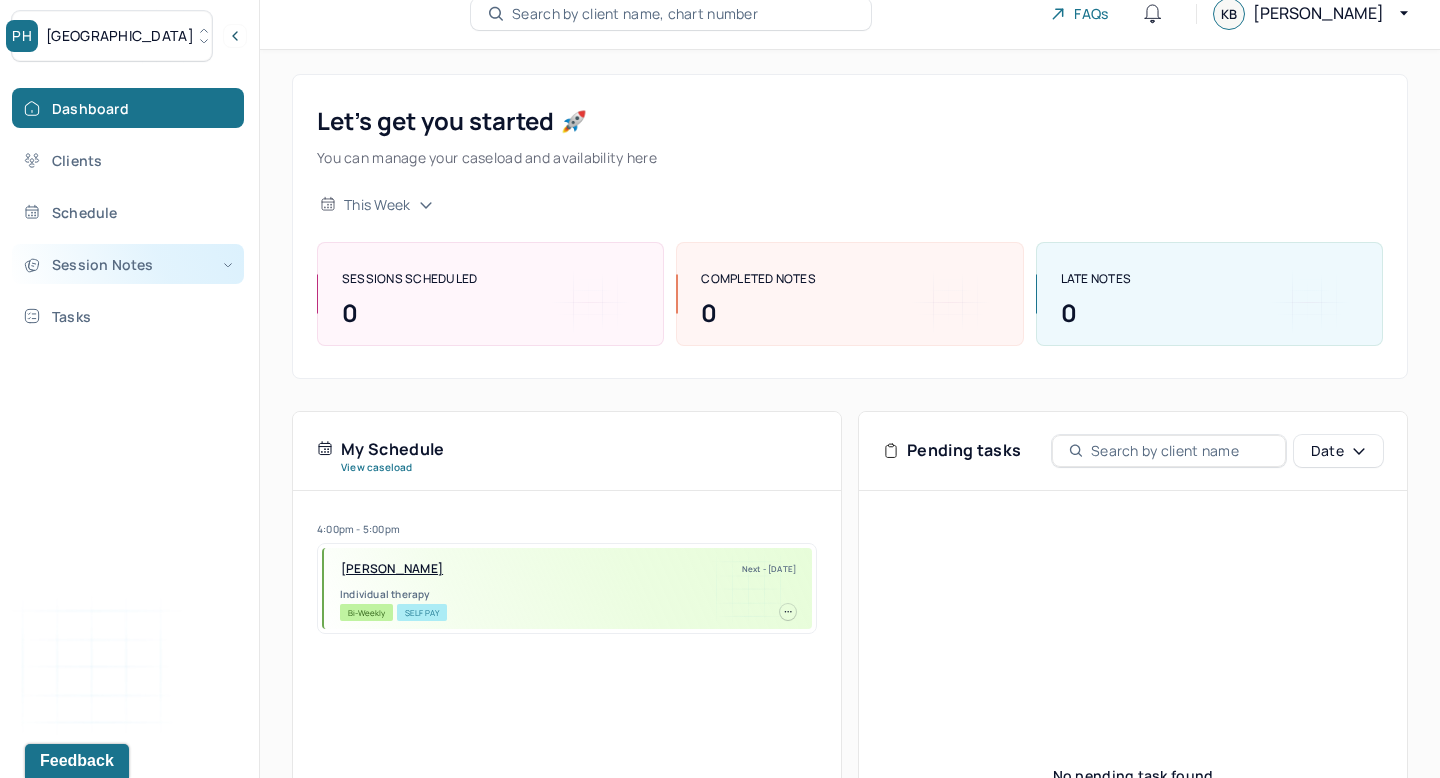 click on "Session Notes" at bounding box center (128, 264) 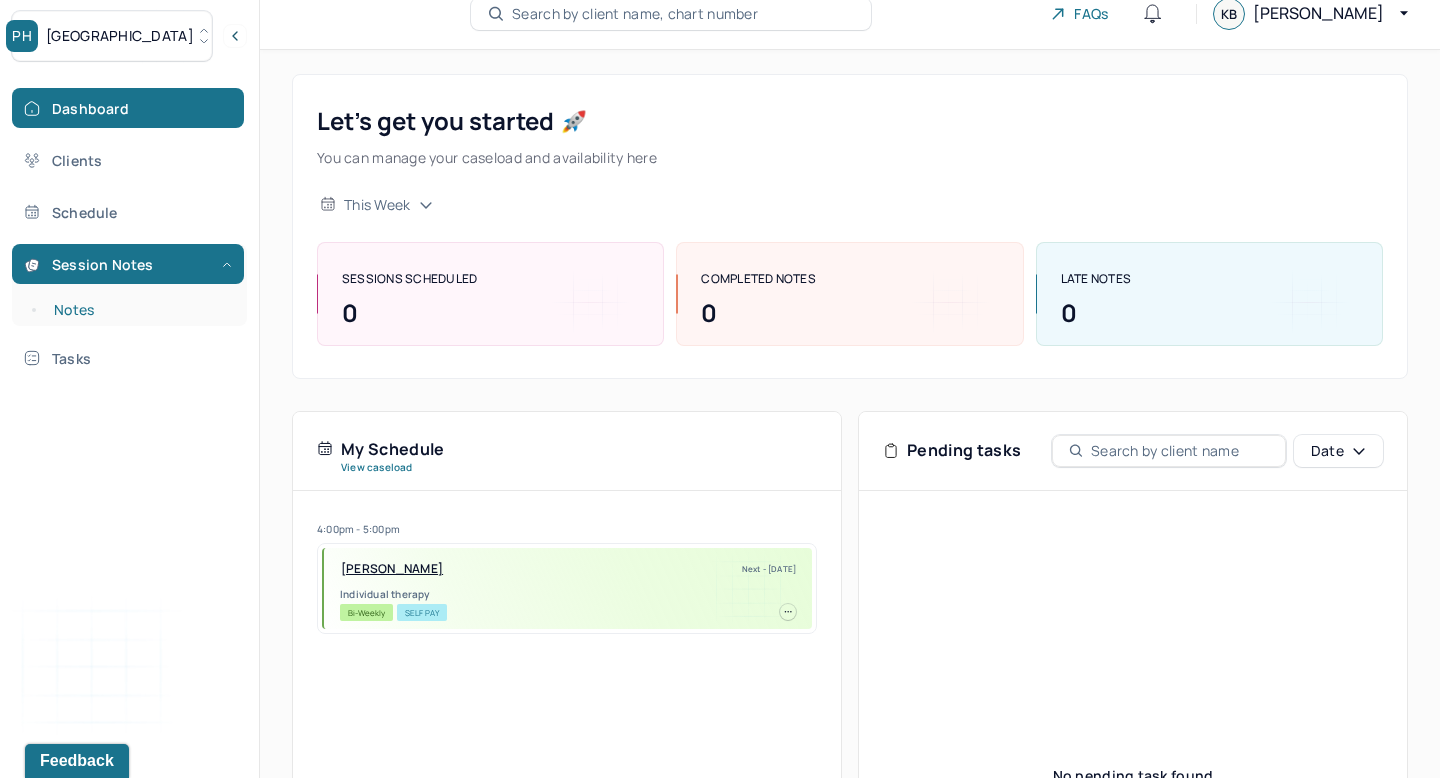 click on "Notes" at bounding box center (139, 310) 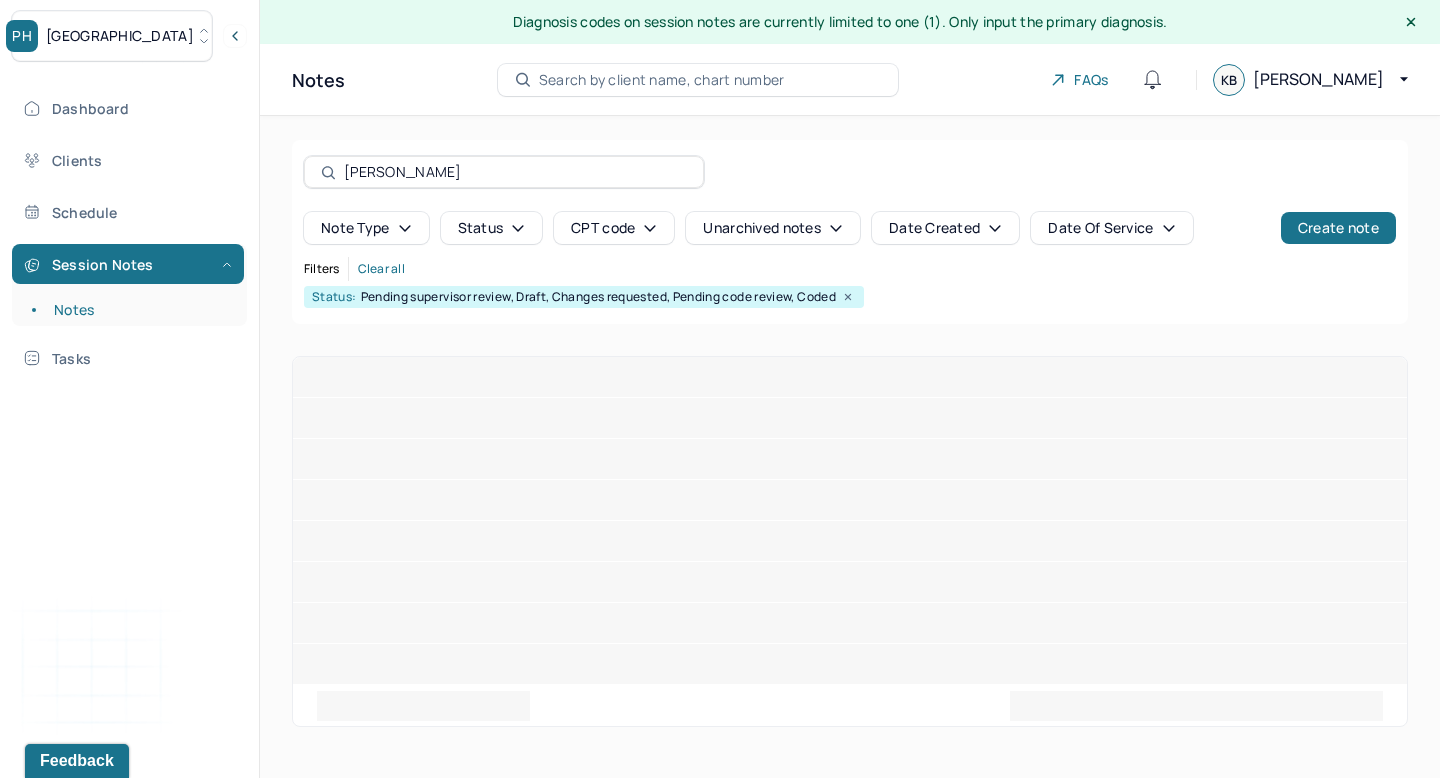 scroll, scrollTop: 0, scrollLeft: 0, axis: both 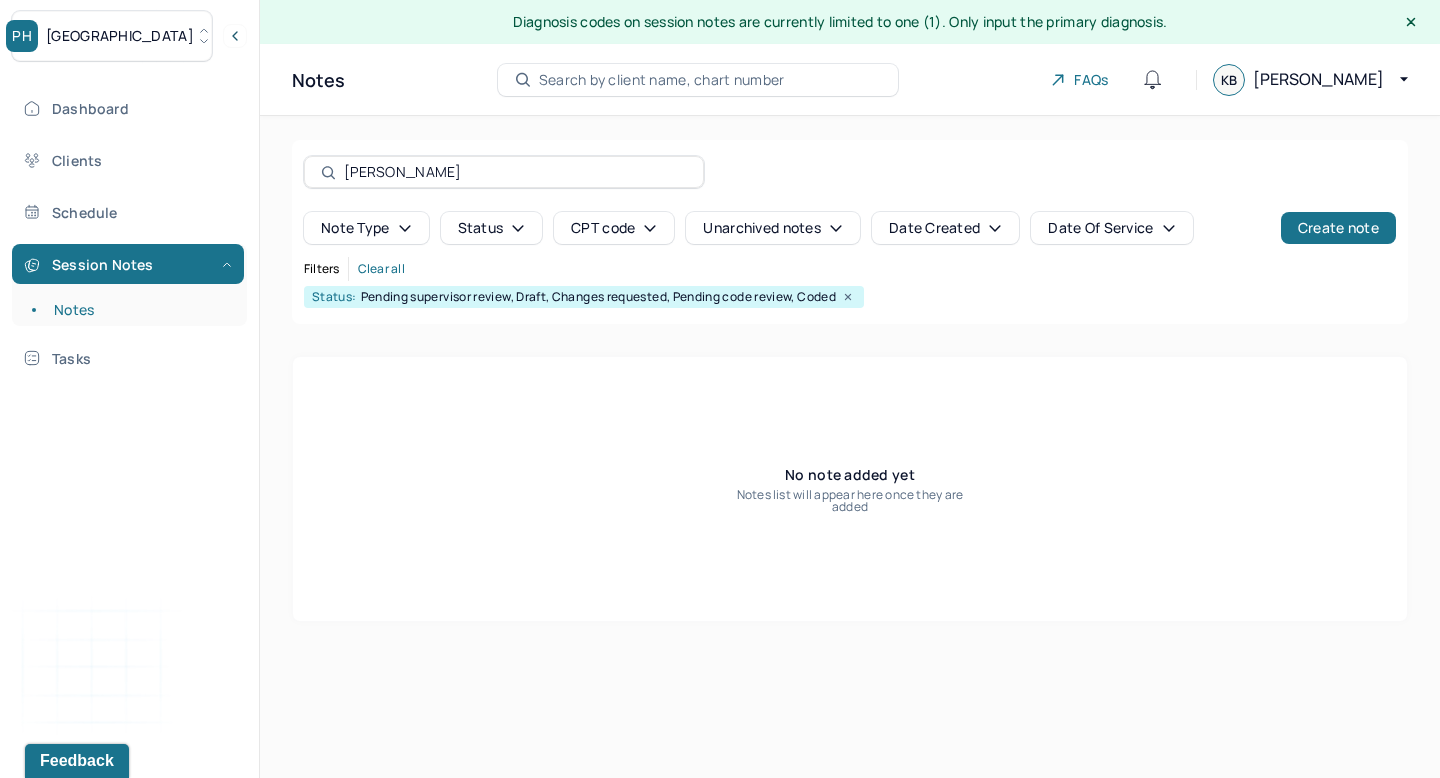 click on "[PERSON_NAME]" at bounding box center [515, 172] 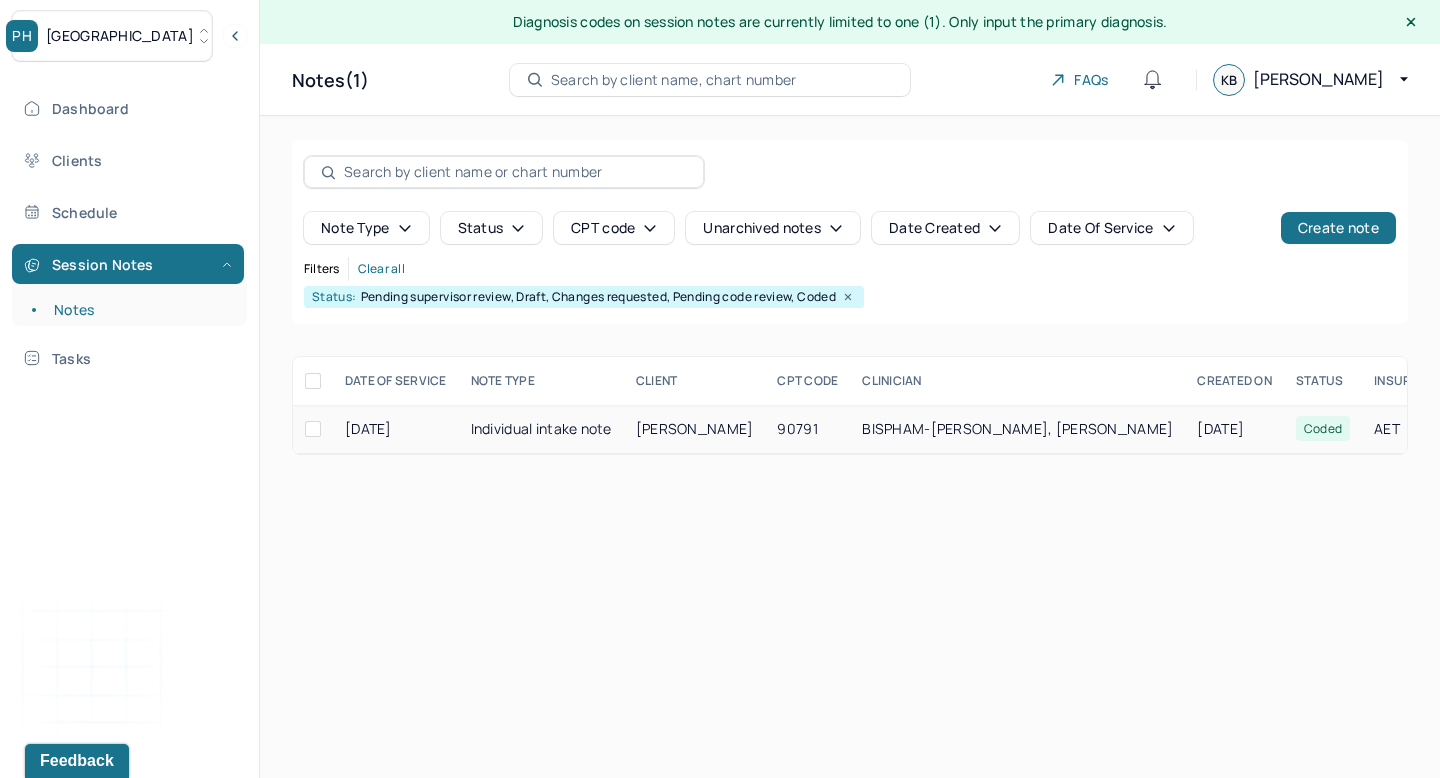 type 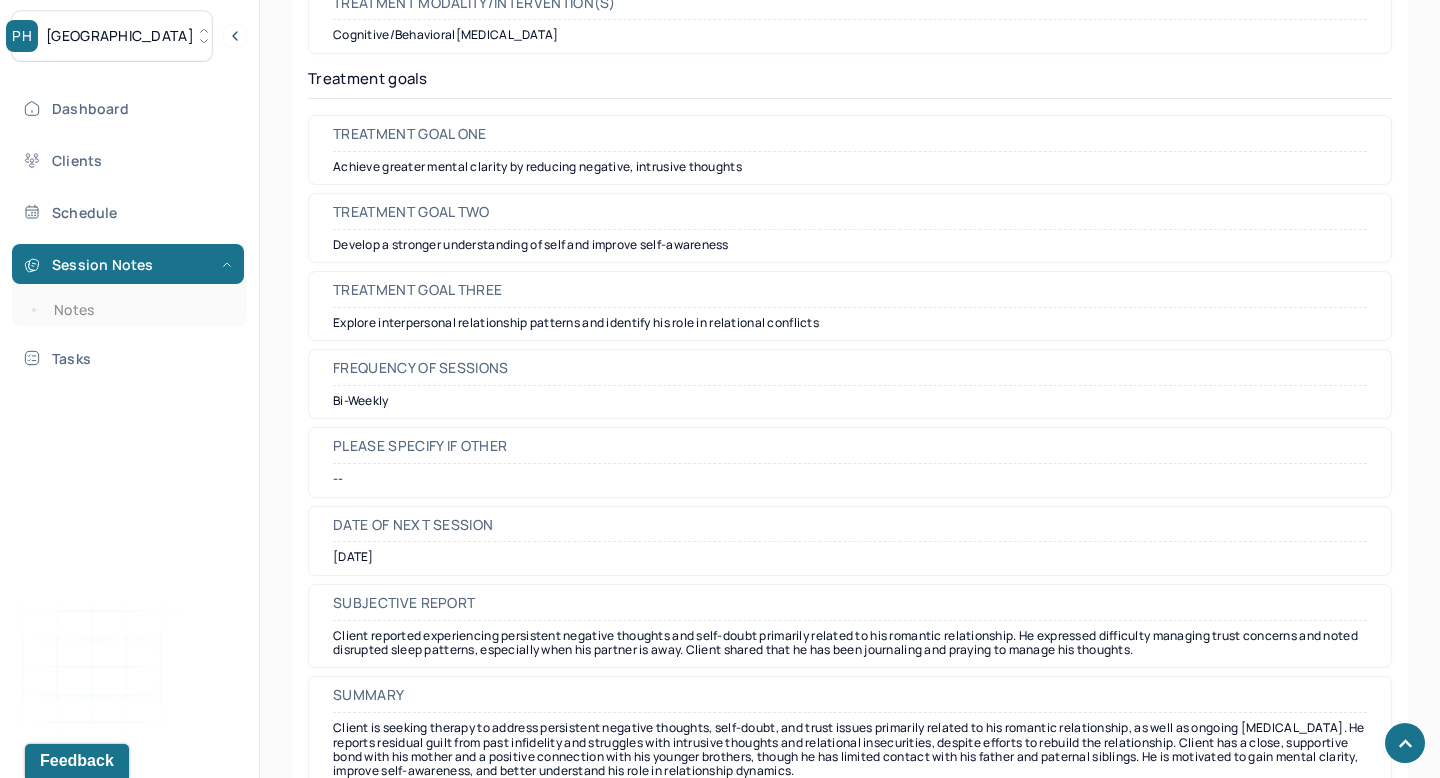 scroll, scrollTop: 8903, scrollLeft: 0, axis: vertical 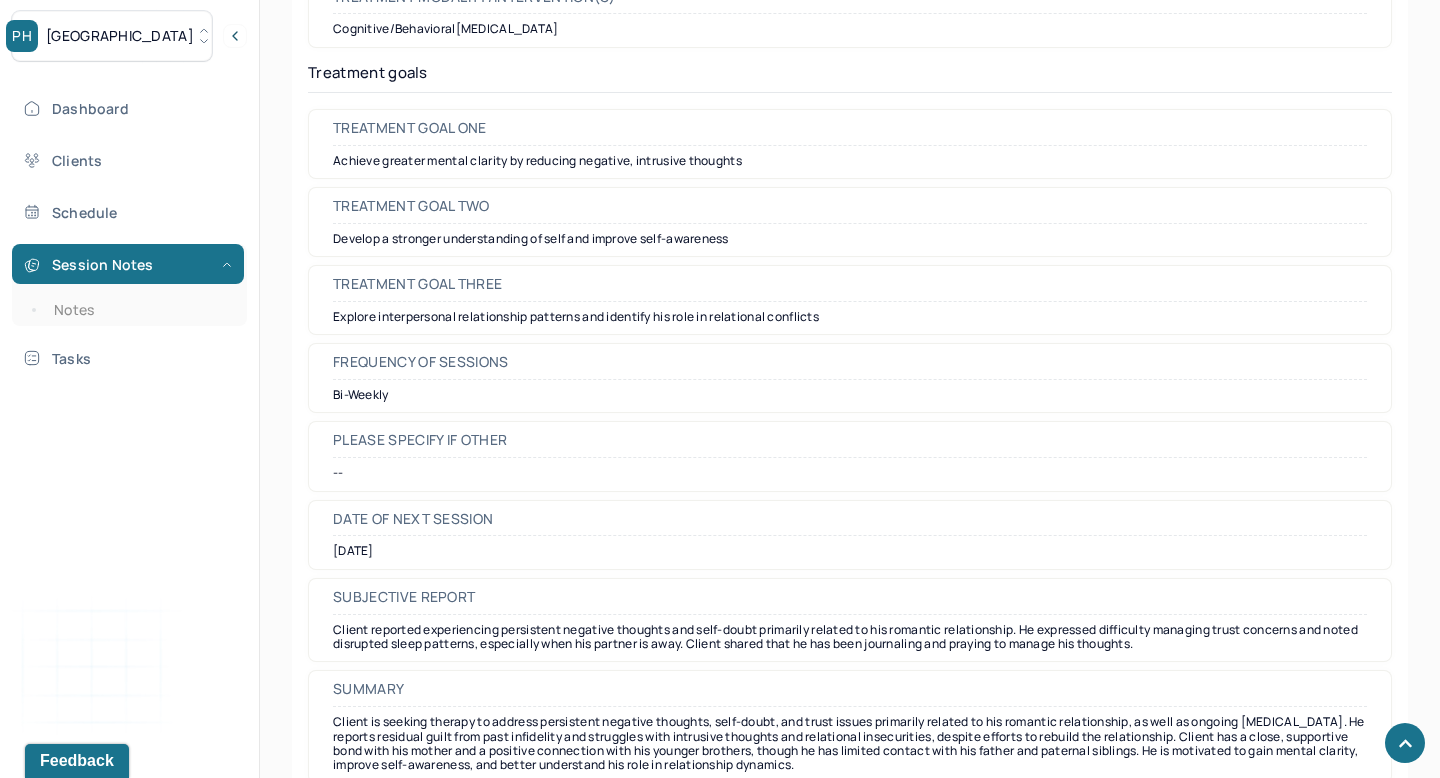 click on "Achieve greater mental clarity by reducing negative, intrusive thoughts" at bounding box center [850, 161] 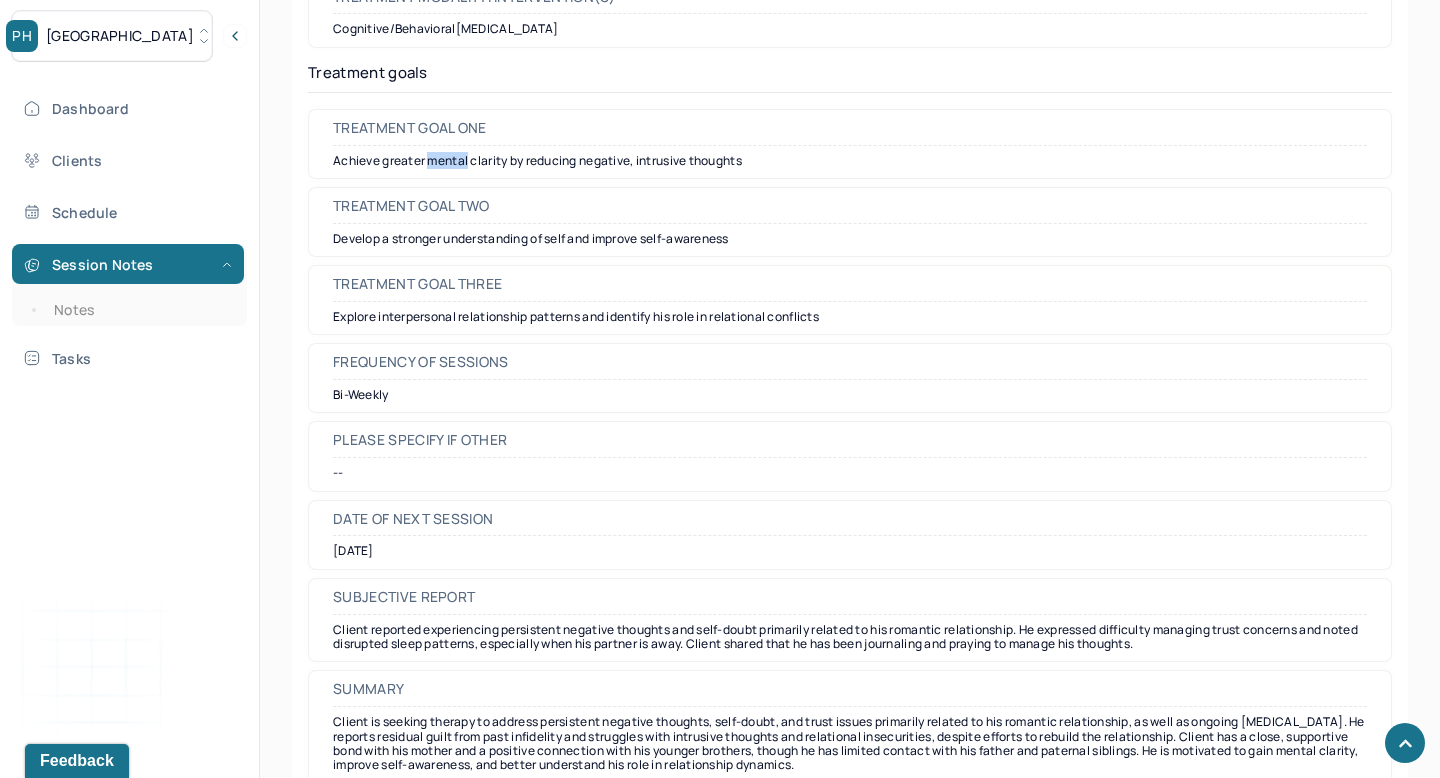 click on "Achieve greater mental clarity by reducing negative, intrusive thoughts" at bounding box center [850, 161] 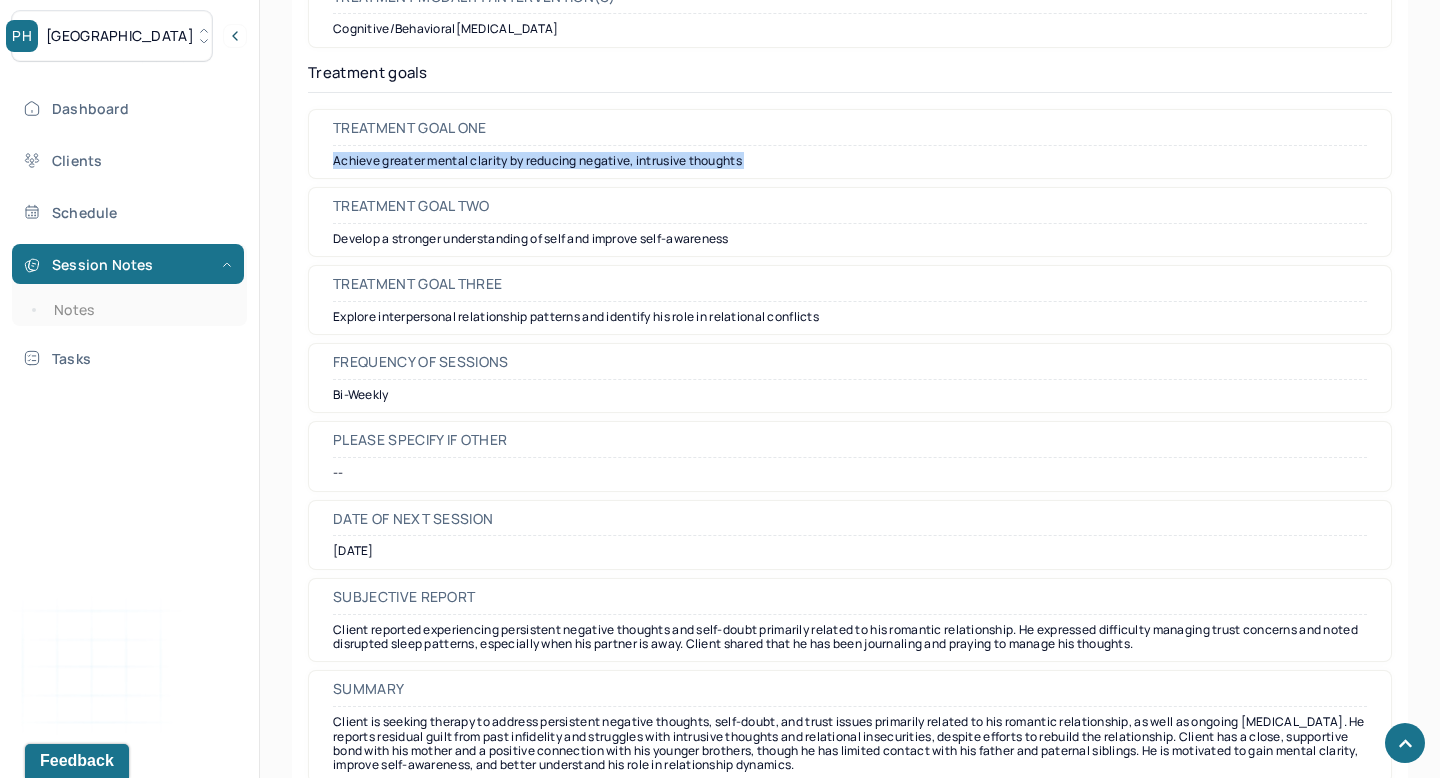 click on "Achieve greater mental clarity by reducing negative, intrusive thoughts" at bounding box center [850, 161] 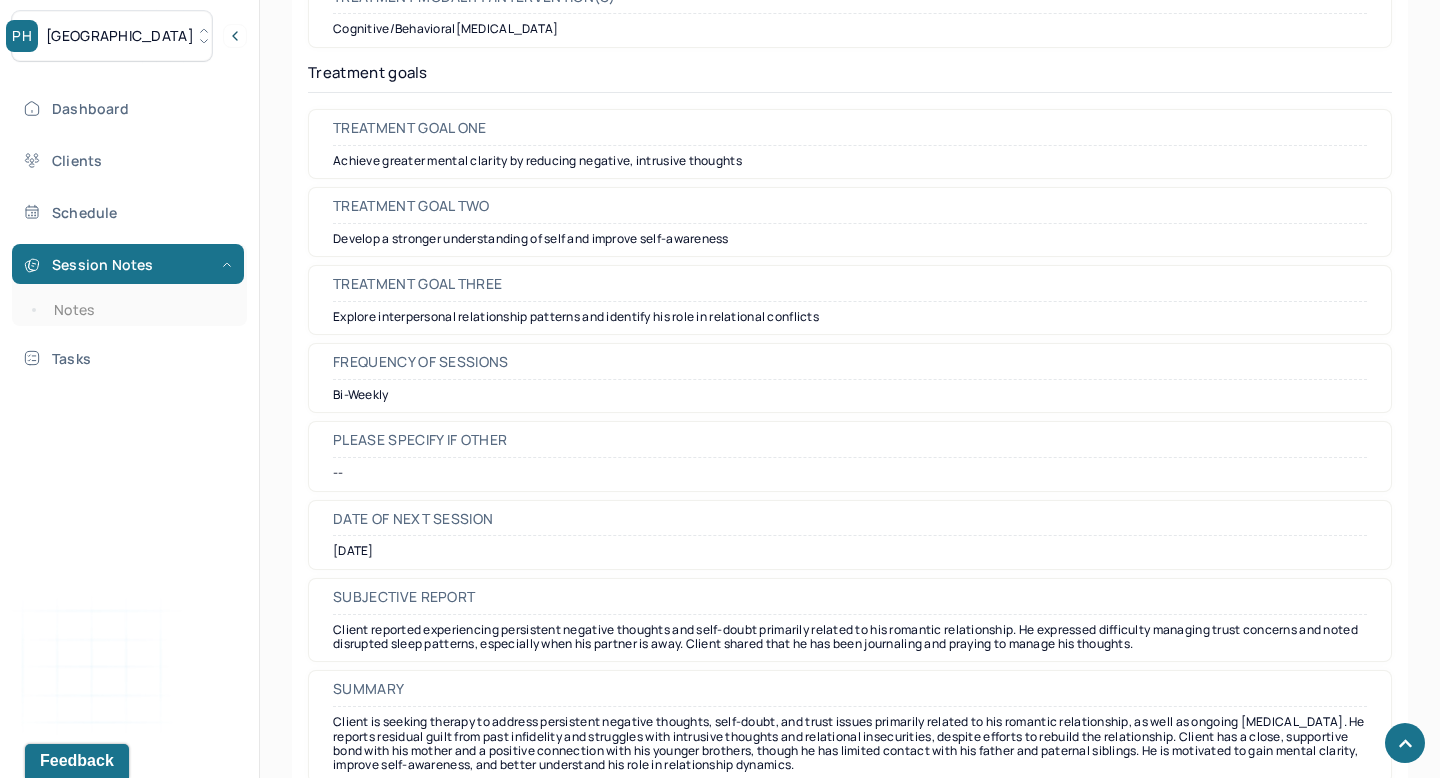 click on "Treatment goal two Develop a stronger understanding of self and improve self-awareness" at bounding box center [850, 222] 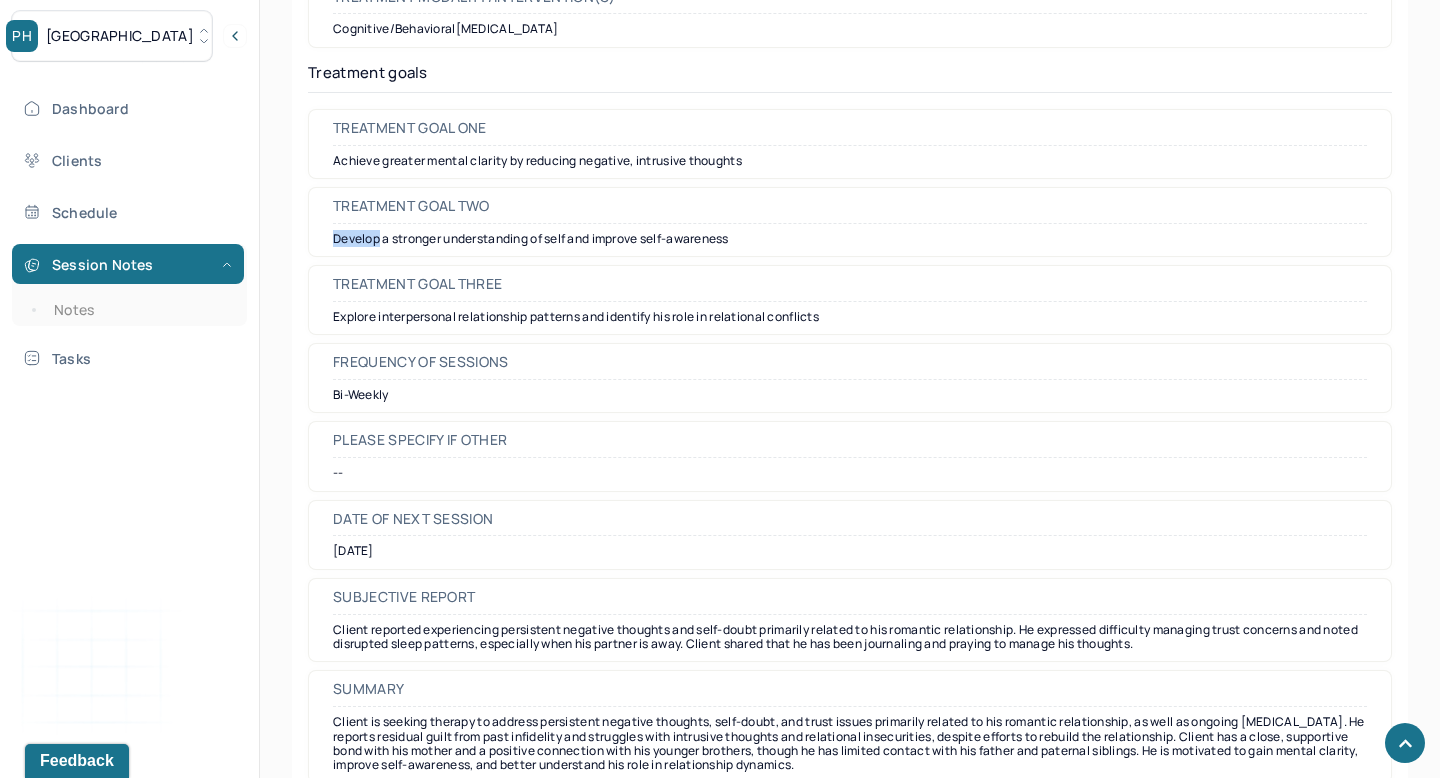 click on "Treatment goal two Develop a stronger understanding of self and improve self-awareness" at bounding box center (850, 222) 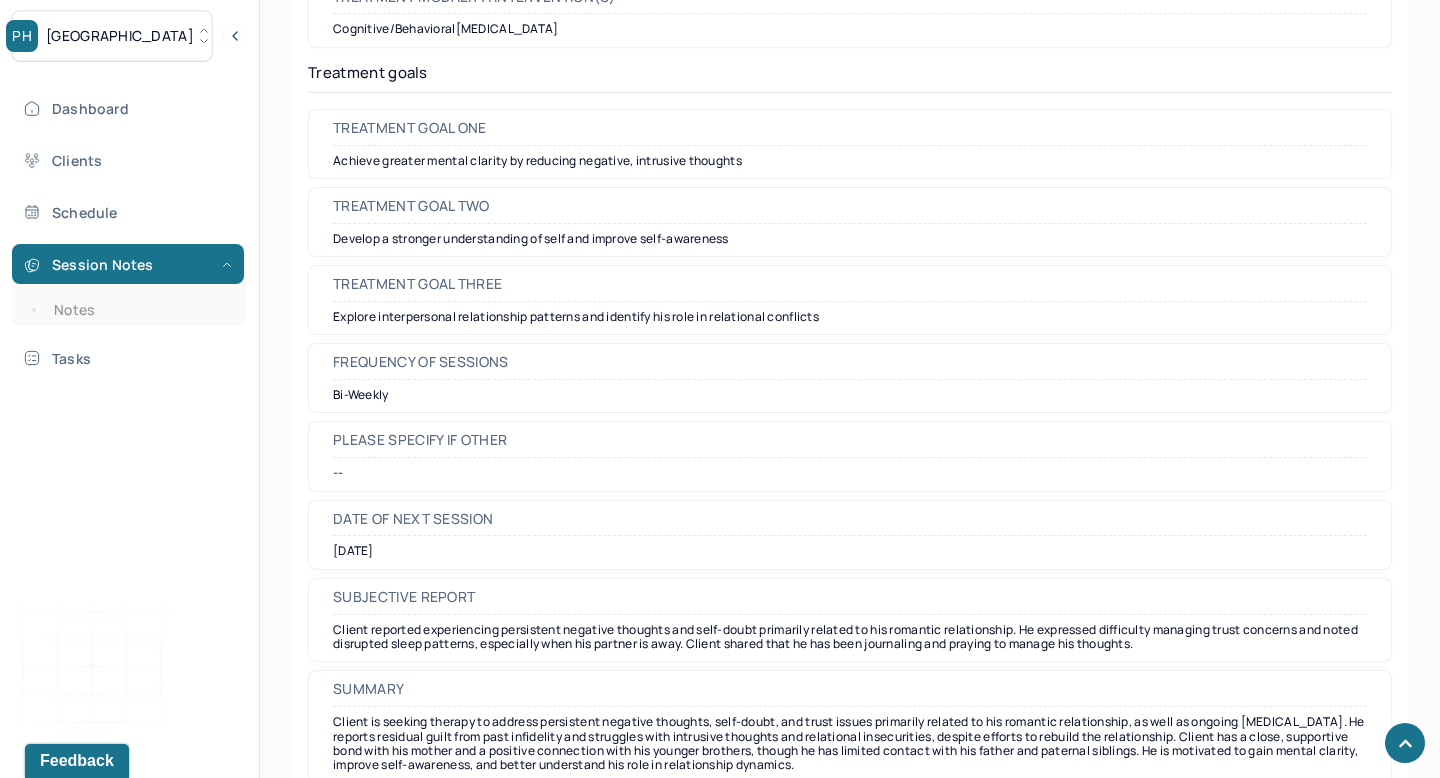 click on "Develop a stronger understanding of self and improve self-awareness" at bounding box center (850, 239) 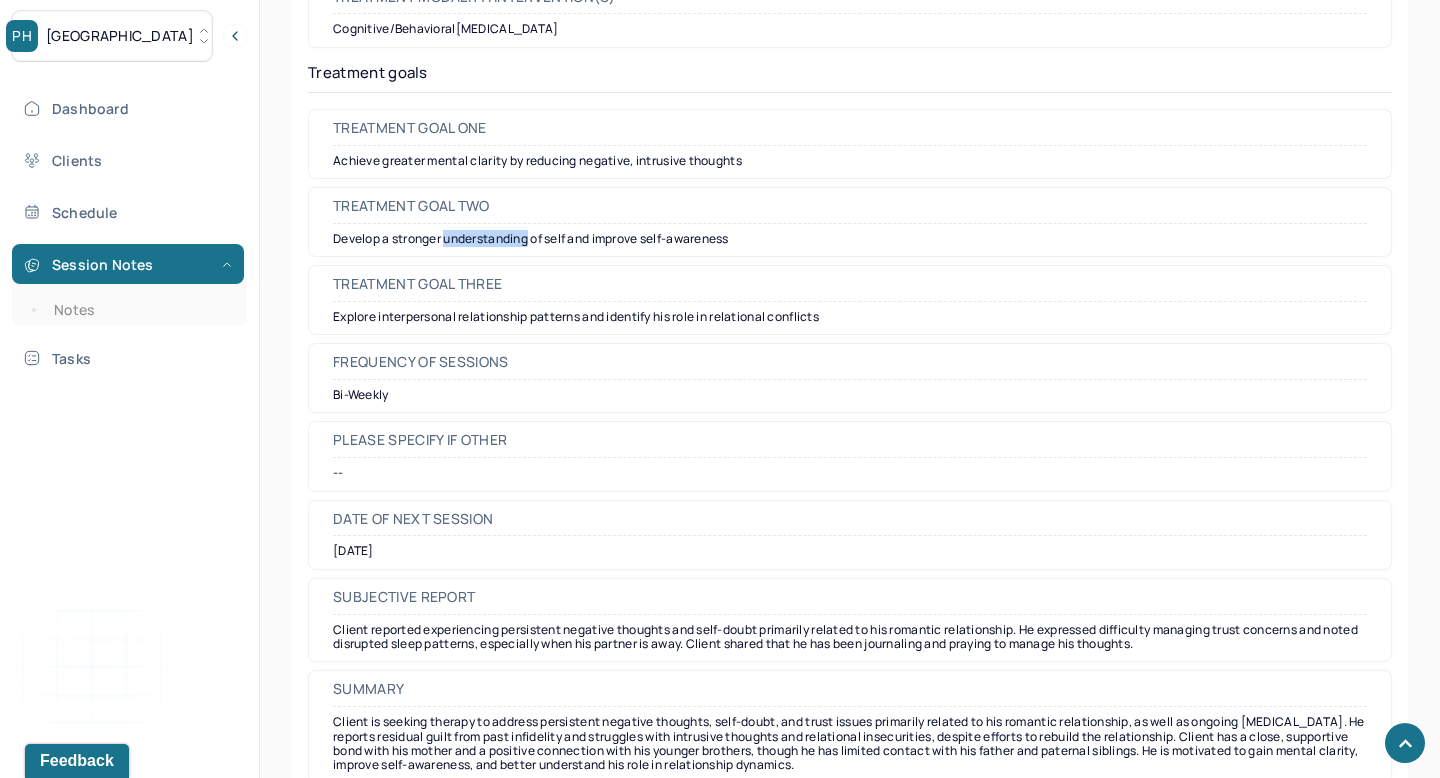 click on "Develop a stronger understanding of self and improve self-awareness" at bounding box center (850, 239) 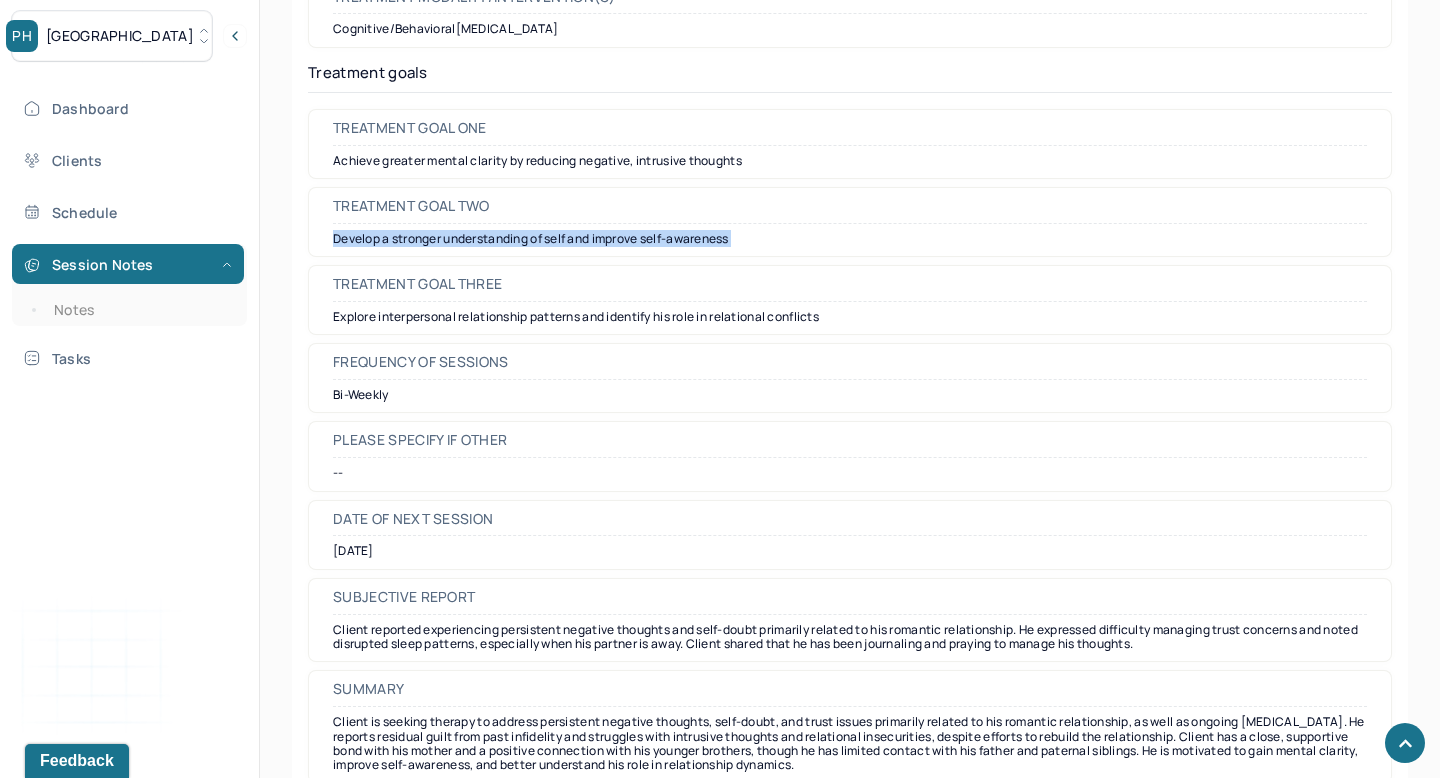 click on "Develop a stronger understanding of self and improve self-awareness" at bounding box center [850, 239] 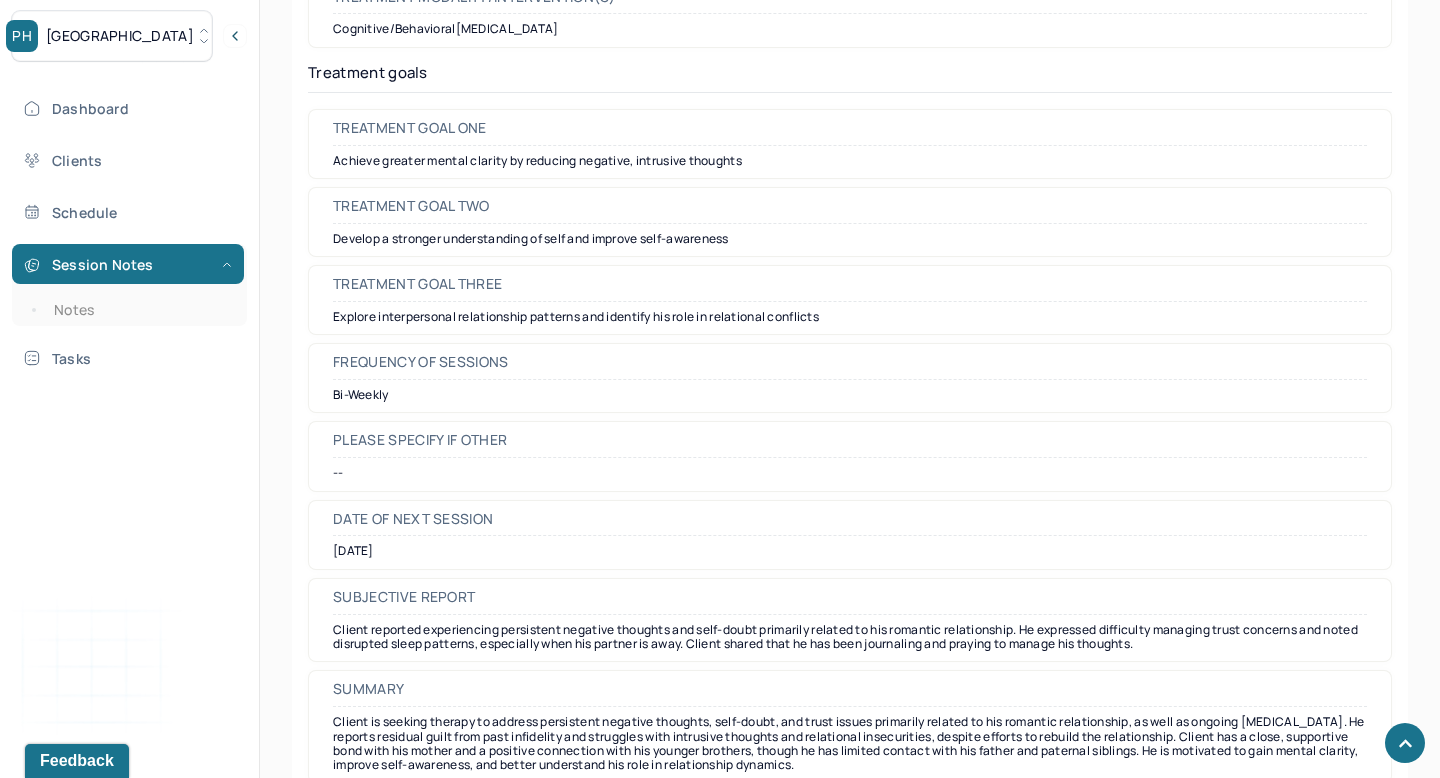 click on "Explore interpersonal relationship patterns and identify his role in relational conflicts" at bounding box center (850, 317) 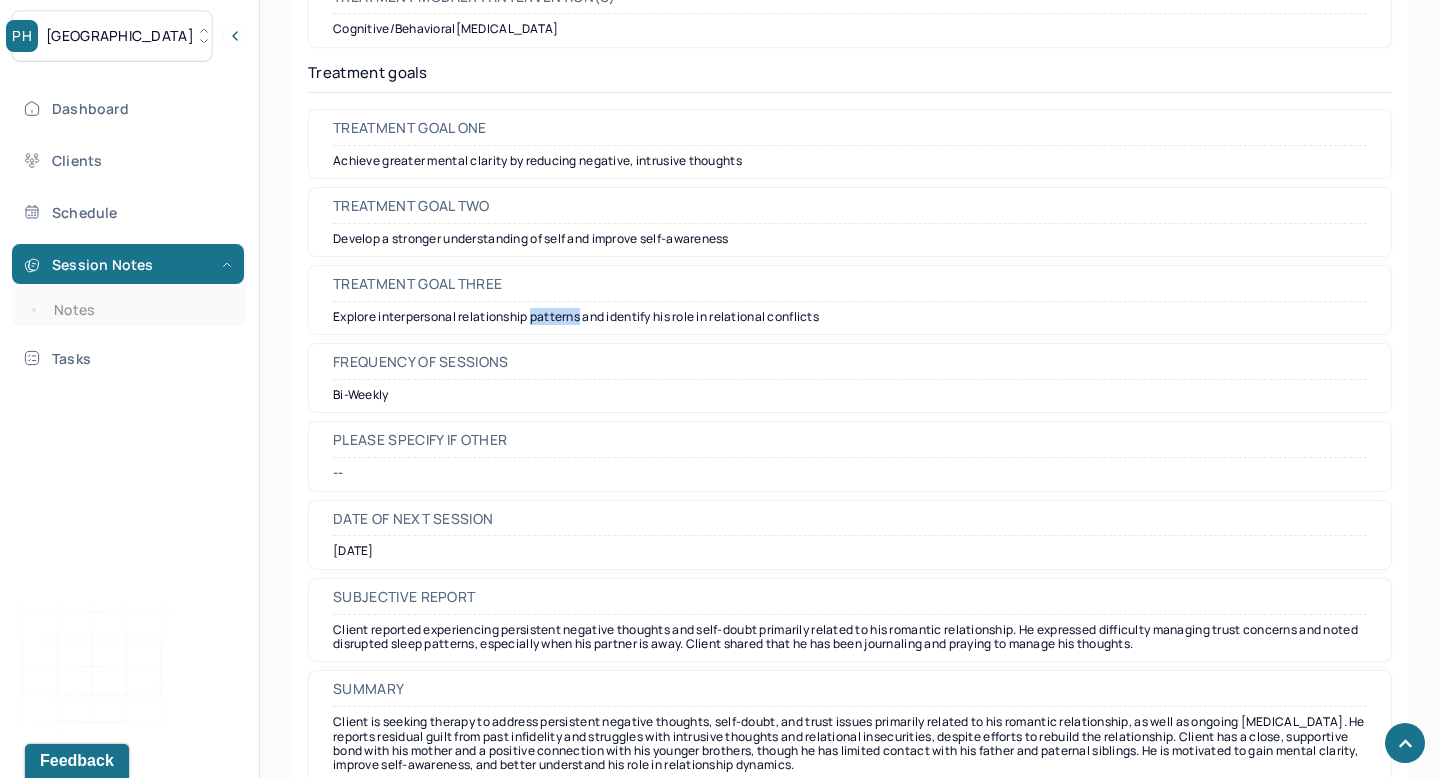click on "Explore interpersonal relationship patterns and identify his role in relational conflicts" at bounding box center (850, 317) 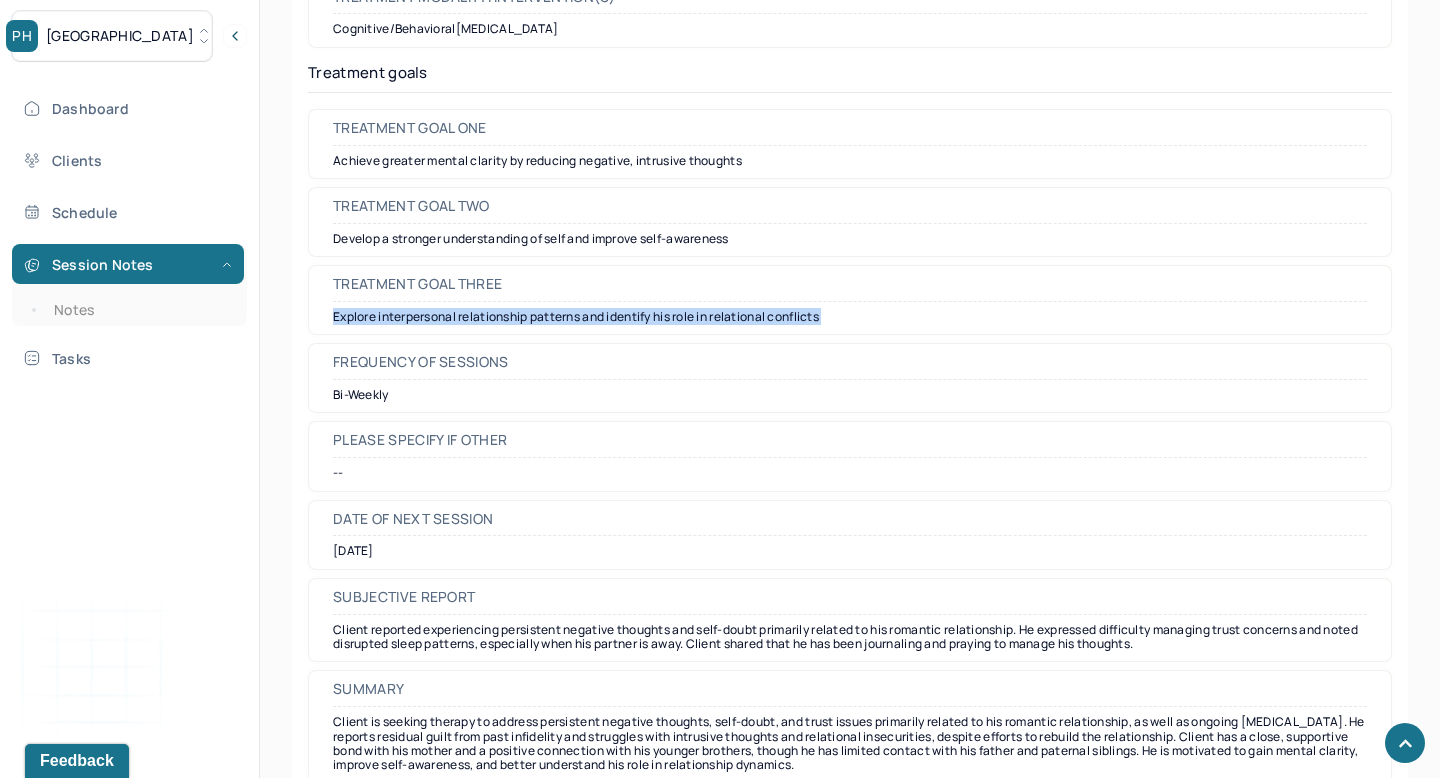 click on "Explore interpersonal relationship patterns and identify his role in relational conflicts" at bounding box center [850, 317] 